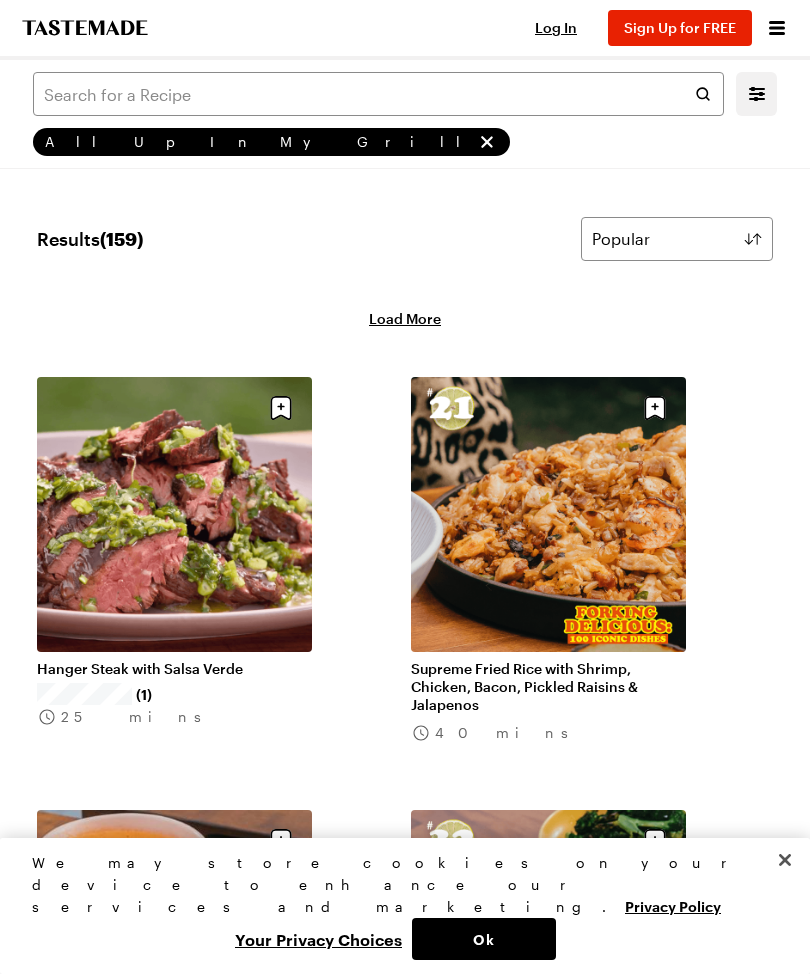 scroll, scrollTop: 34052, scrollLeft: 0, axis: vertical 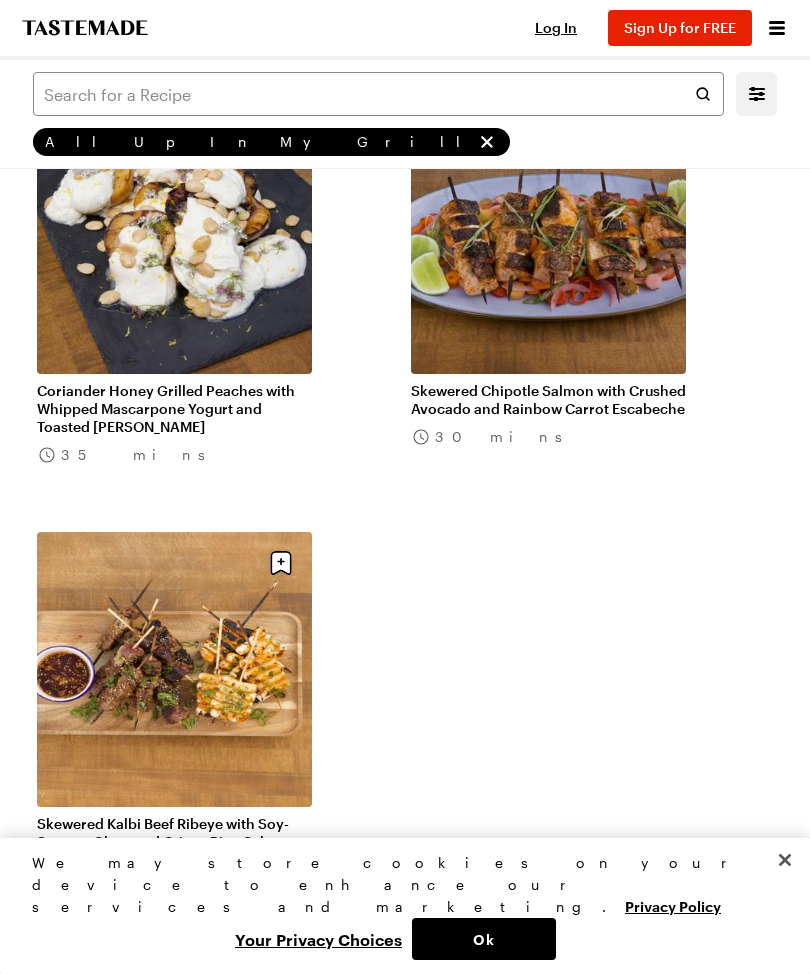 click on "Sign Up for FREE" at bounding box center (680, 27) 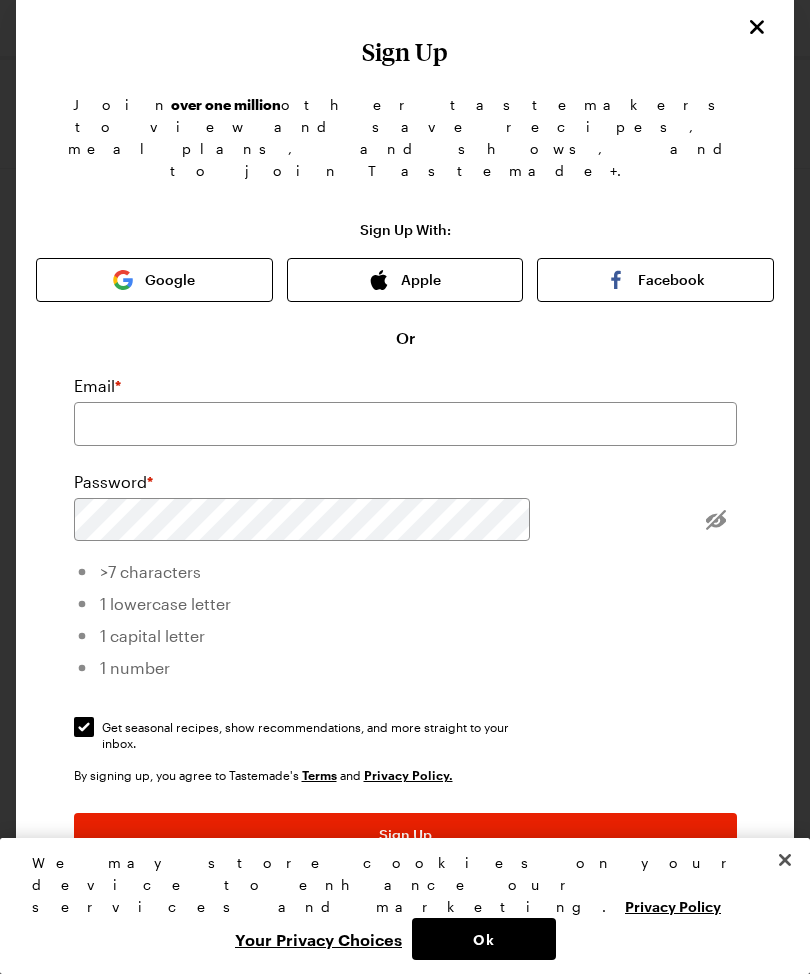 scroll, scrollTop: 40, scrollLeft: 0, axis: vertical 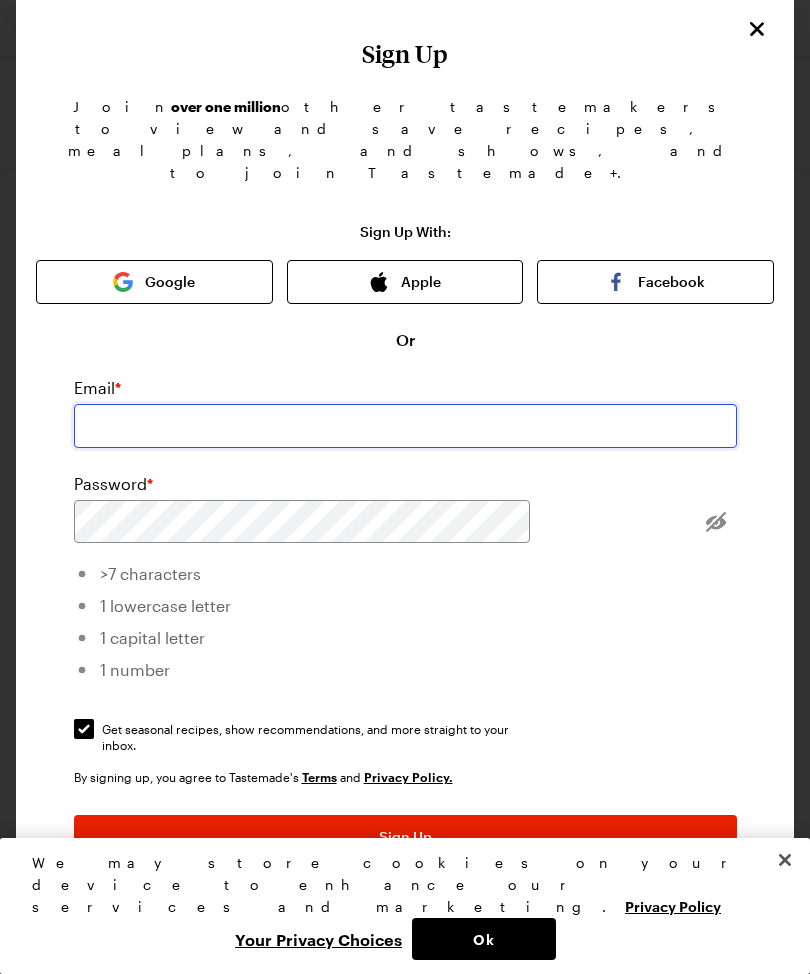 click at bounding box center (405, 426) 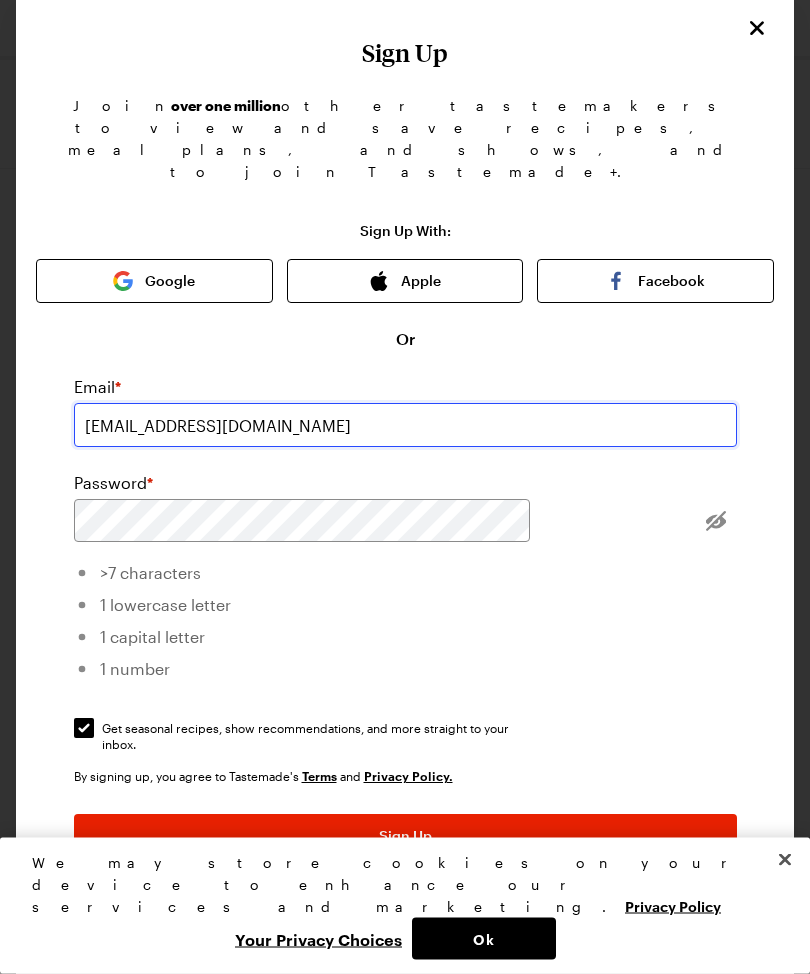 type on "mdpmccall@yahoo.com" 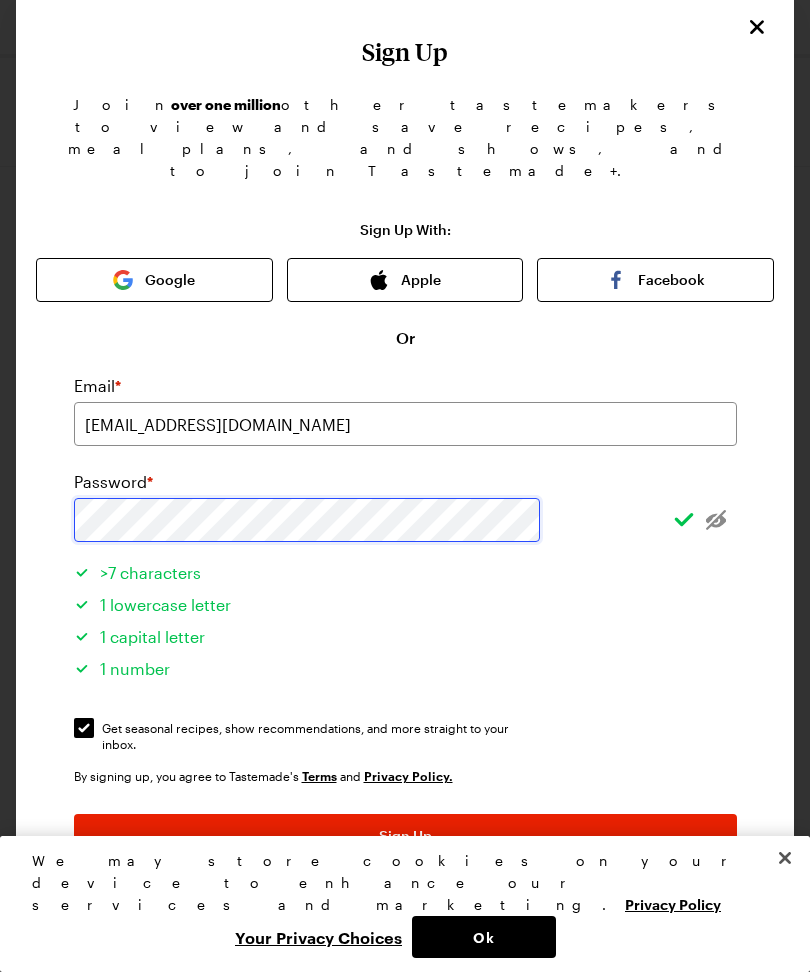 scroll, scrollTop: 0, scrollLeft: 0, axis: both 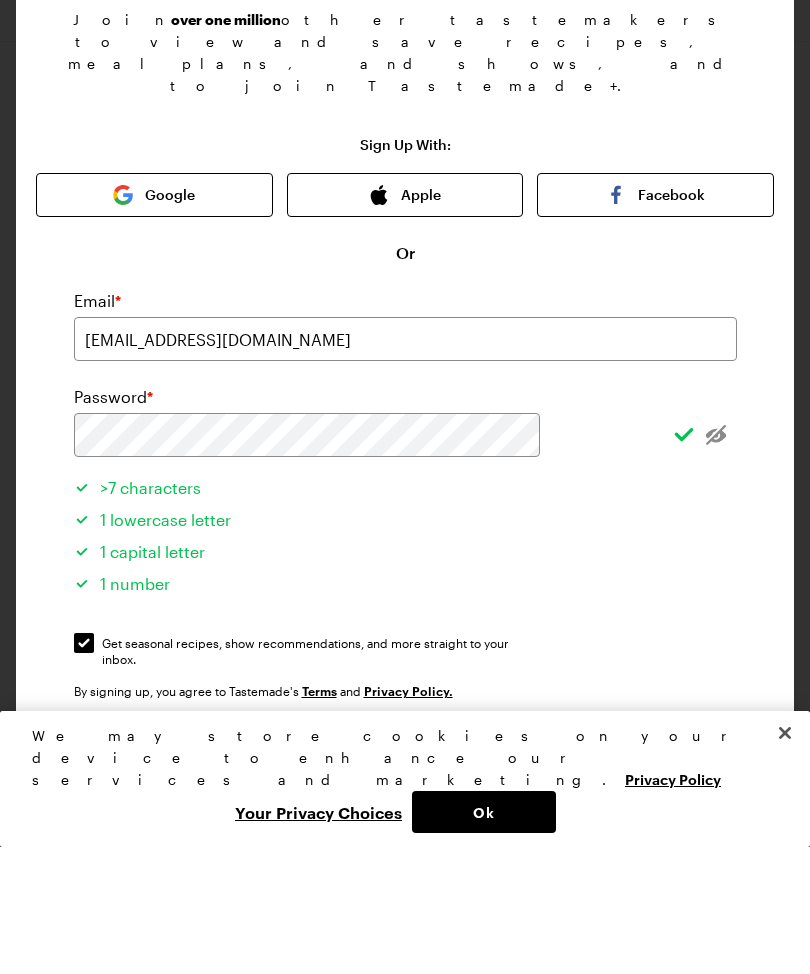 click on "Sign Up" at bounding box center (405, 878) 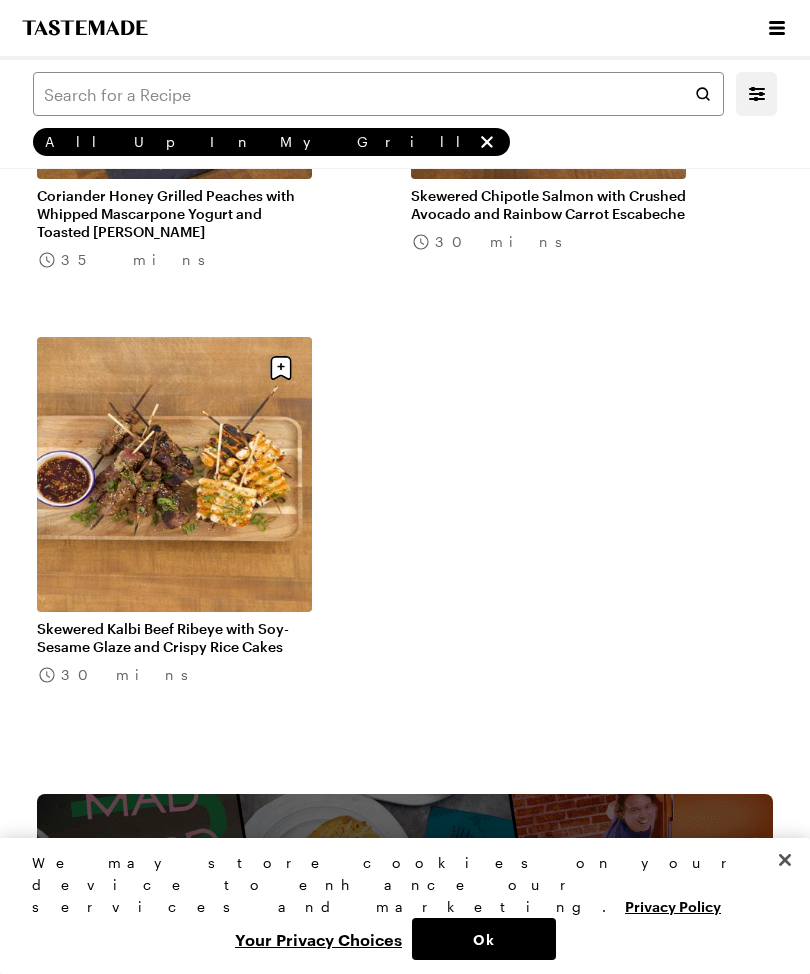 scroll, scrollTop: 34052, scrollLeft: 0, axis: vertical 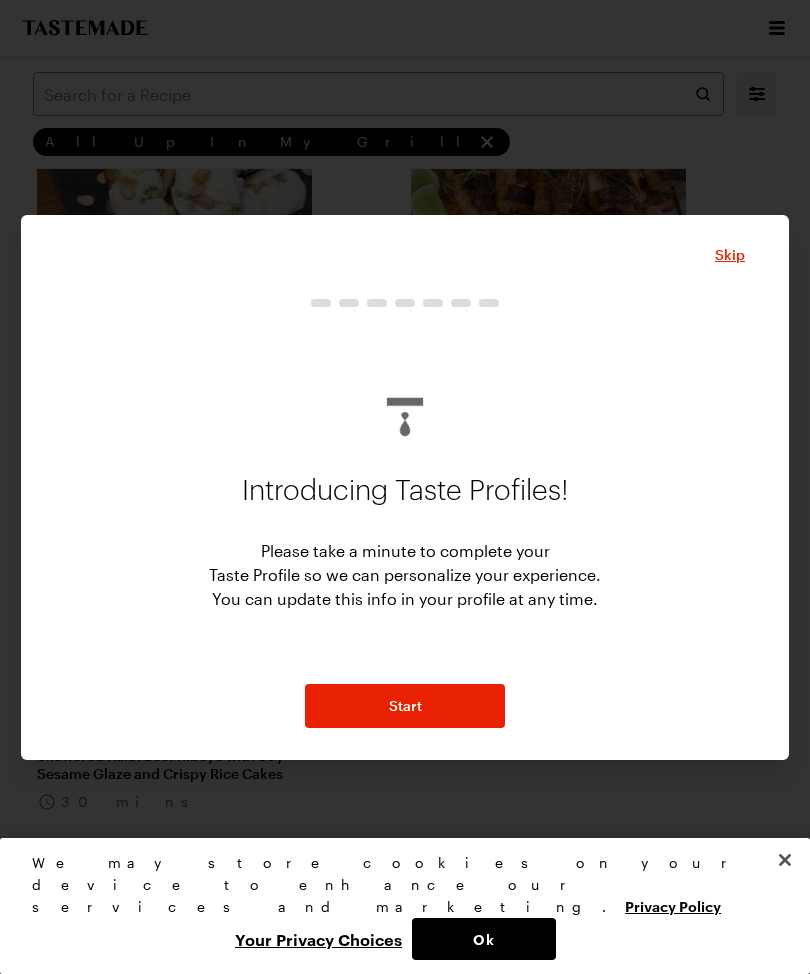 click on "Start" at bounding box center [405, 706] 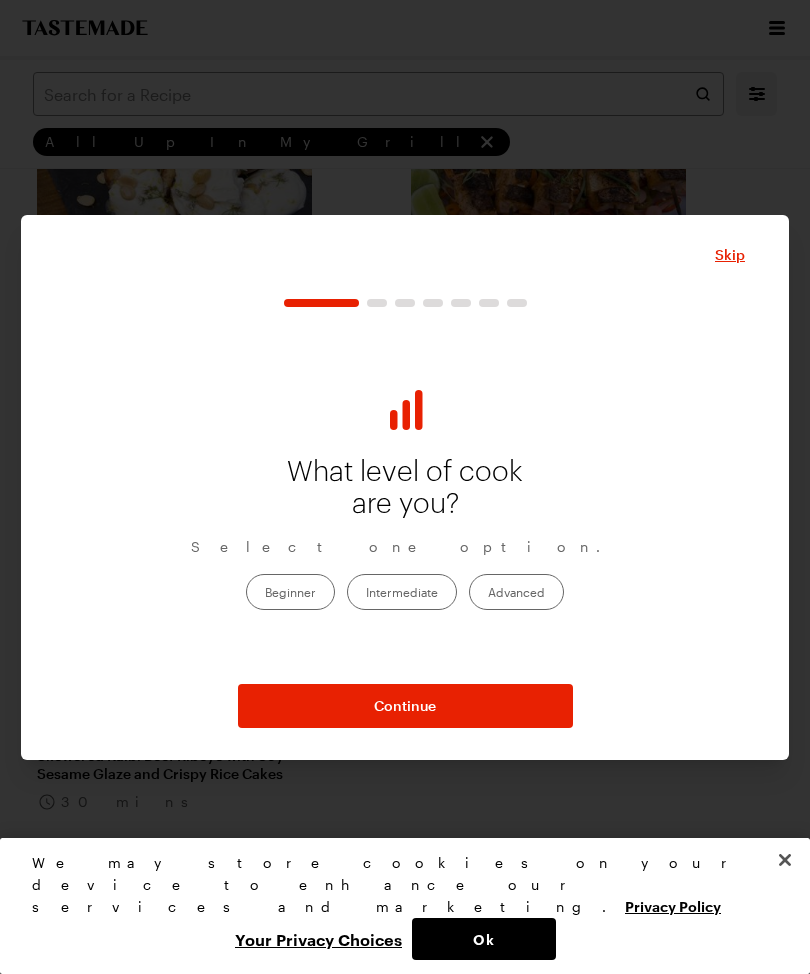 click on "Intermediate" at bounding box center (402, 592) 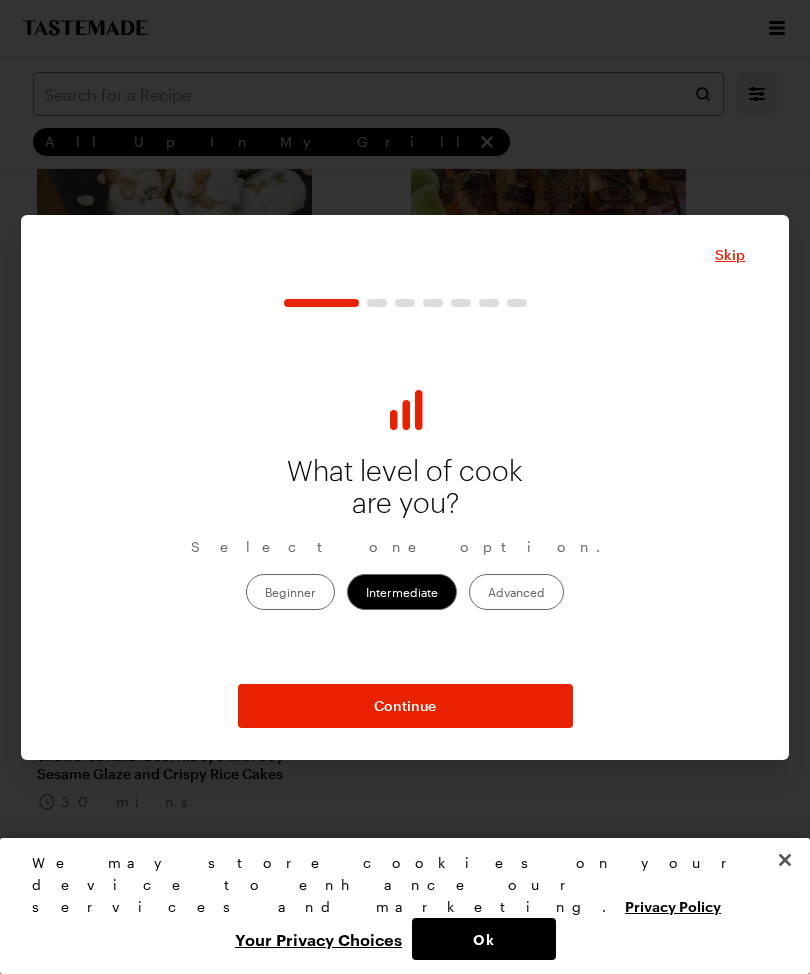 click on "Continue" at bounding box center [405, 706] 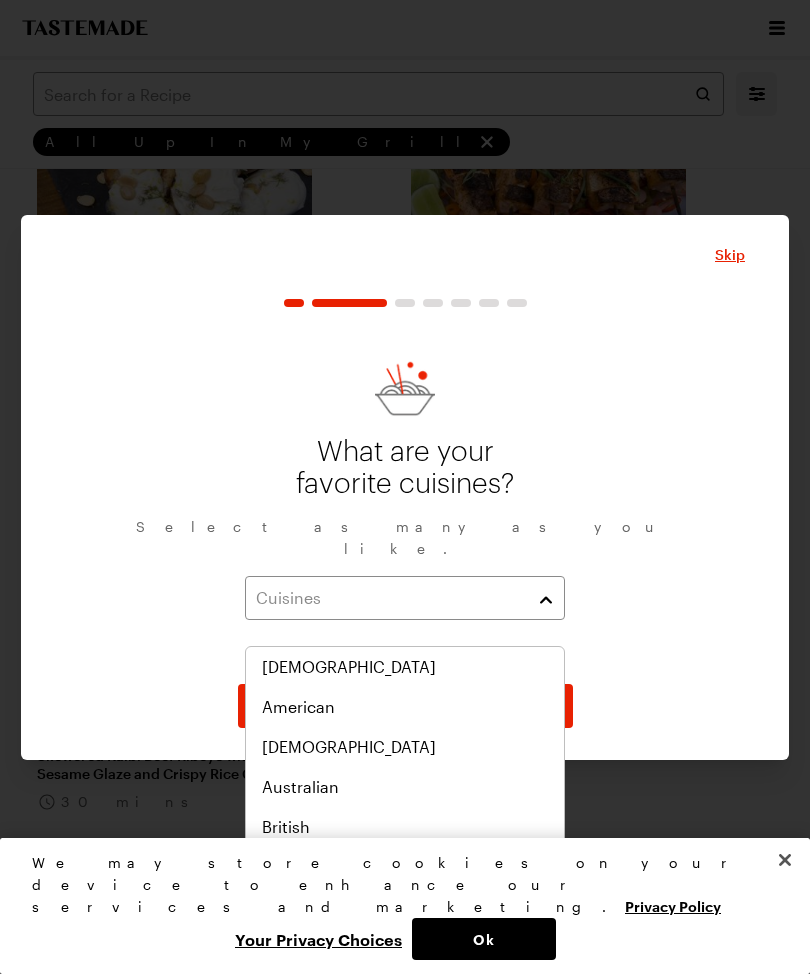scroll, scrollTop: 0, scrollLeft: 0, axis: both 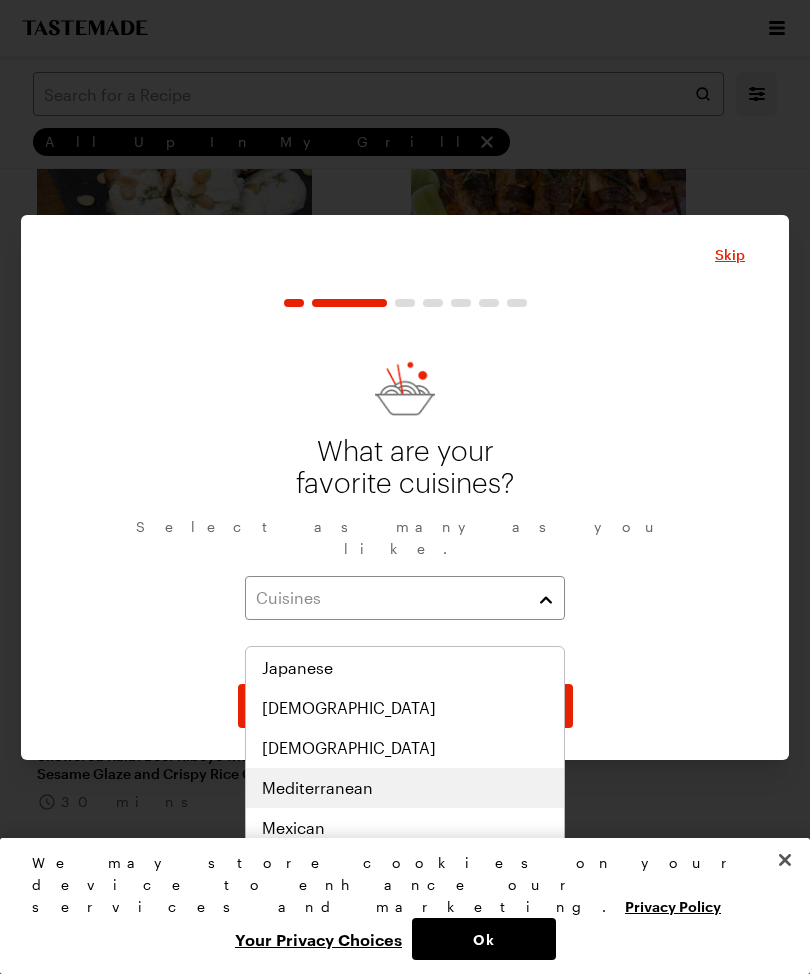 click on "Mediterranean" at bounding box center (405, 788) 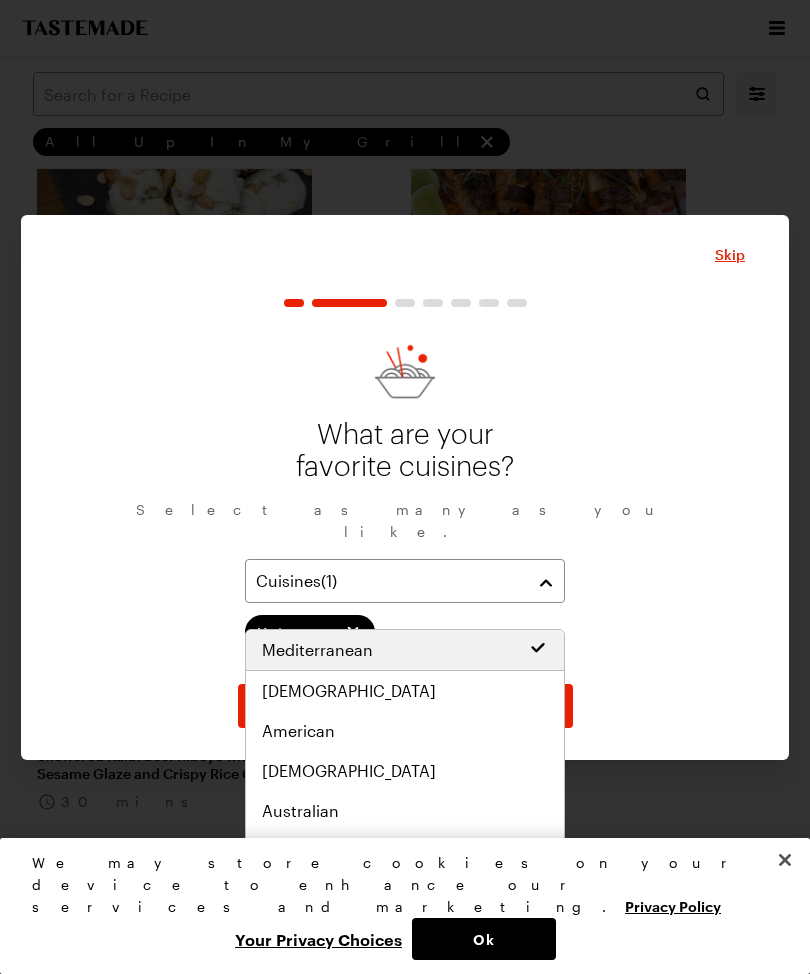 scroll, scrollTop: 0, scrollLeft: 0, axis: both 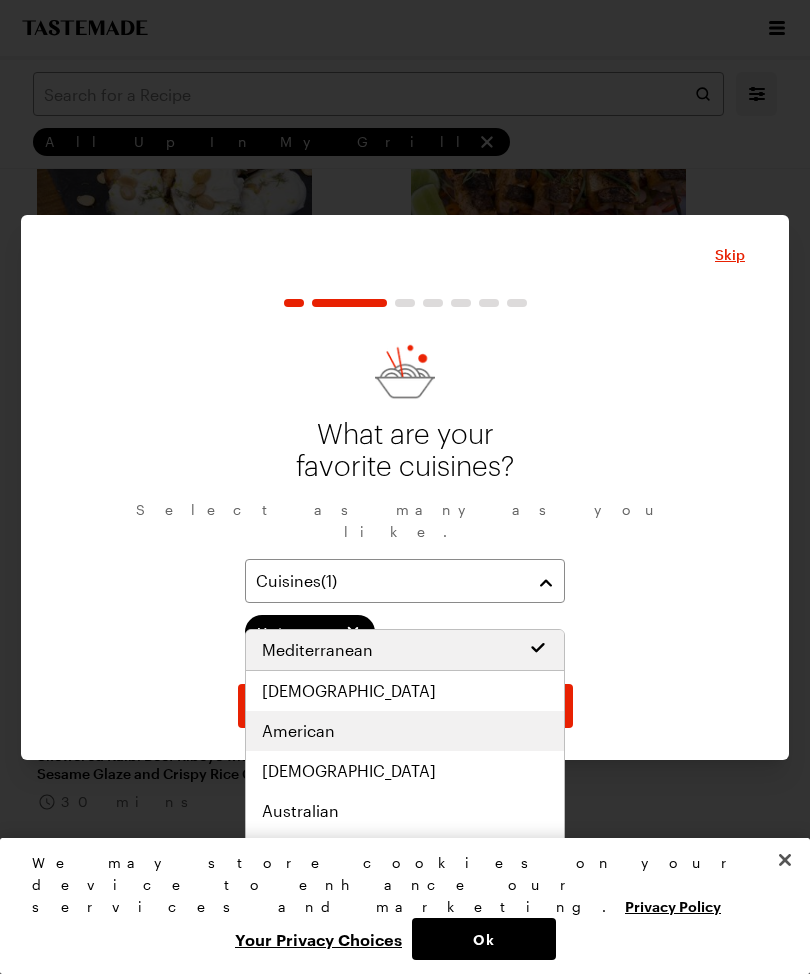click on "American" at bounding box center (405, 731) 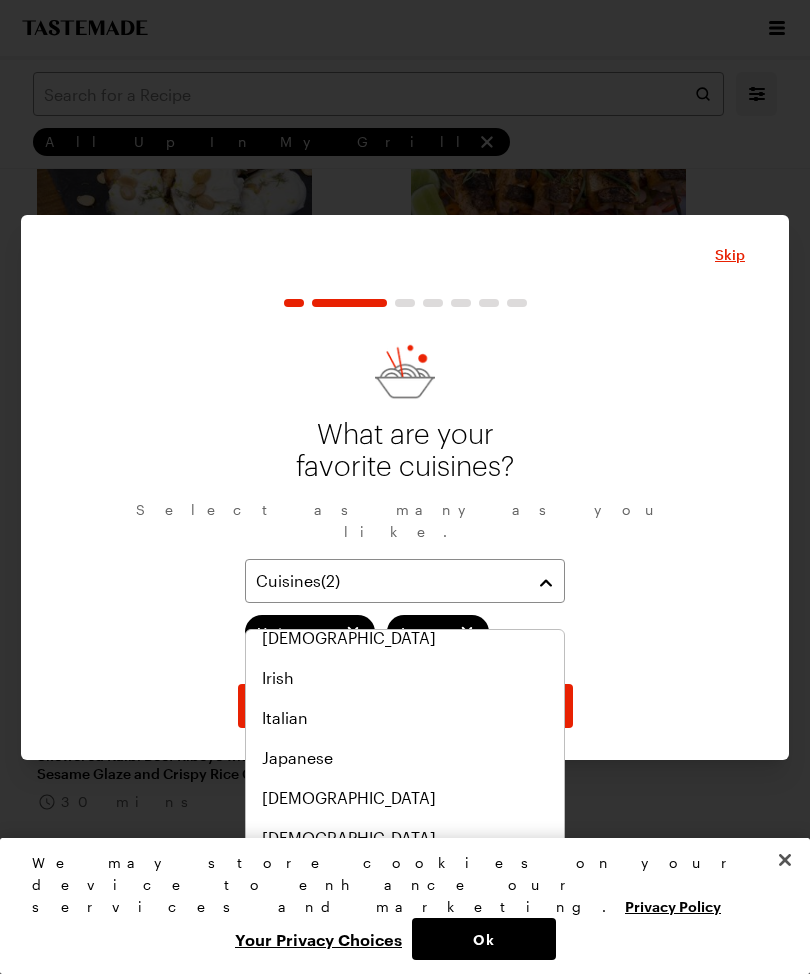 scroll, scrollTop: 694, scrollLeft: 0, axis: vertical 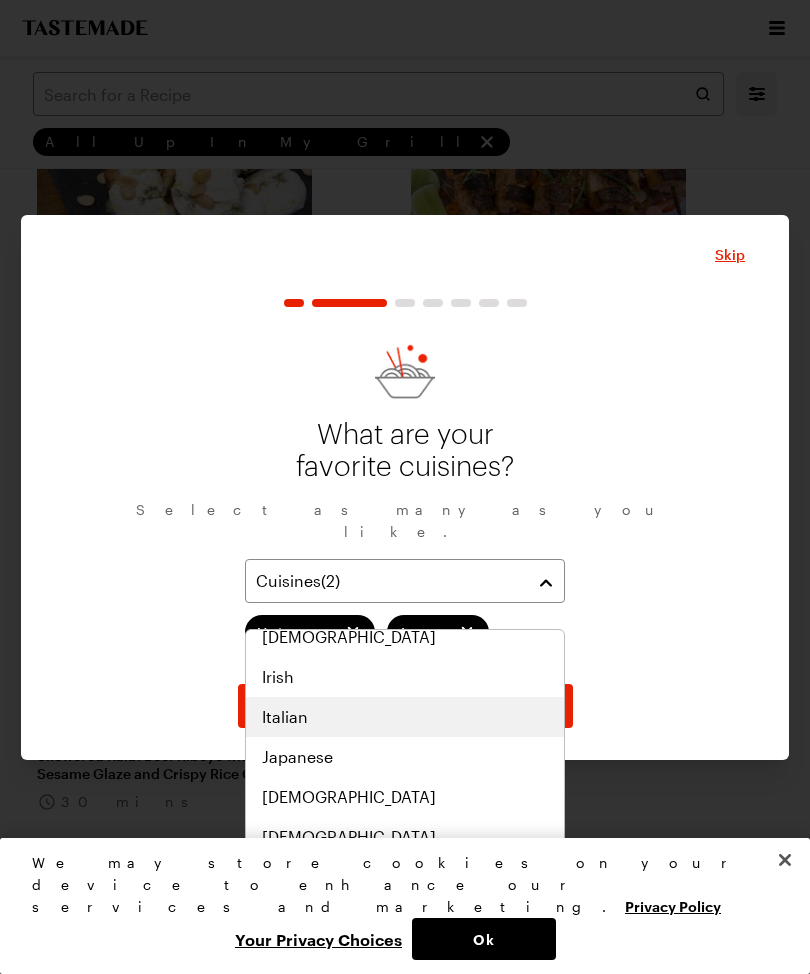 click on "Italian" at bounding box center [405, 717] 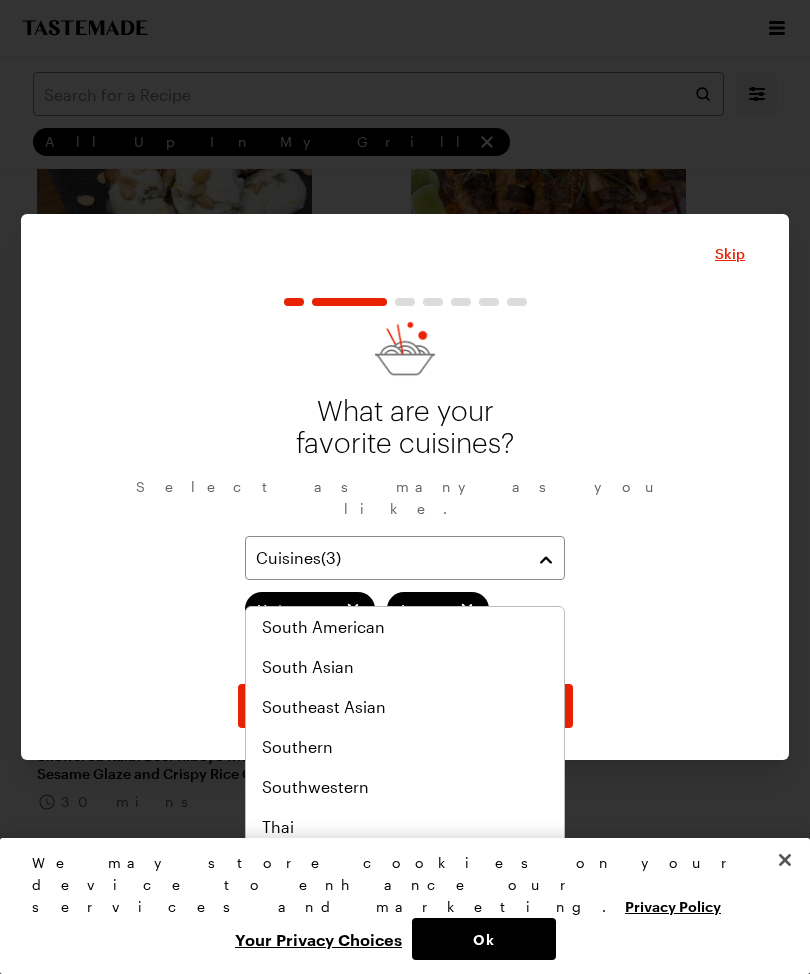 scroll, scrollTop: 1041, scrollLeft: 0, axis: vertical 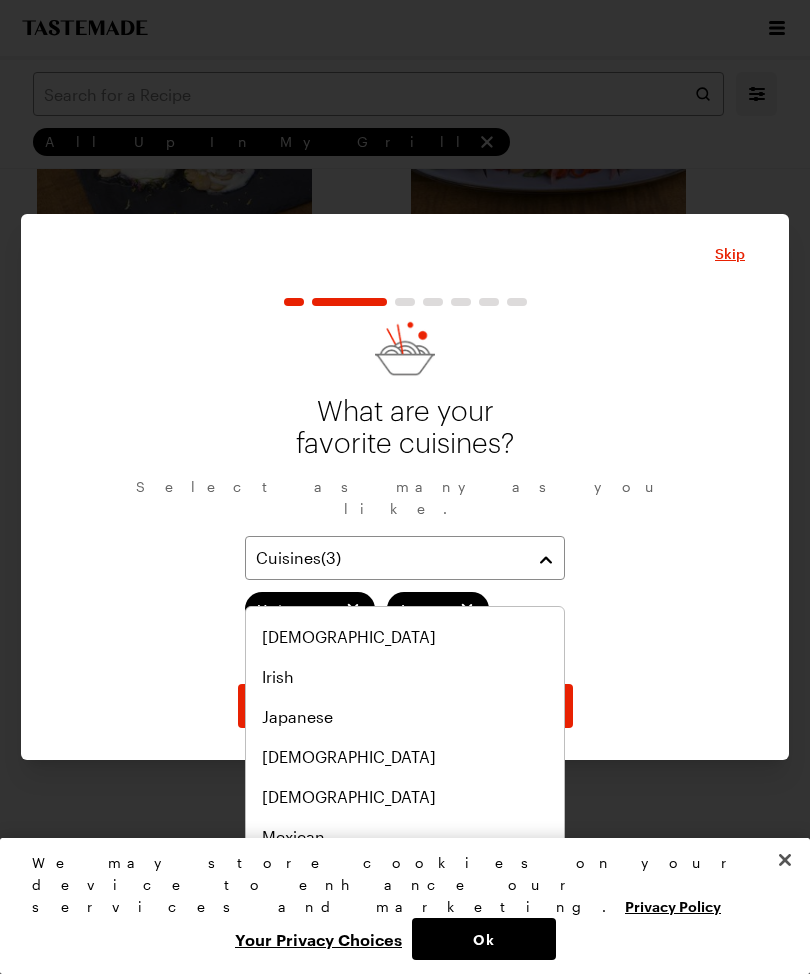 click on "Japanese" at bounding box center [405, 717] 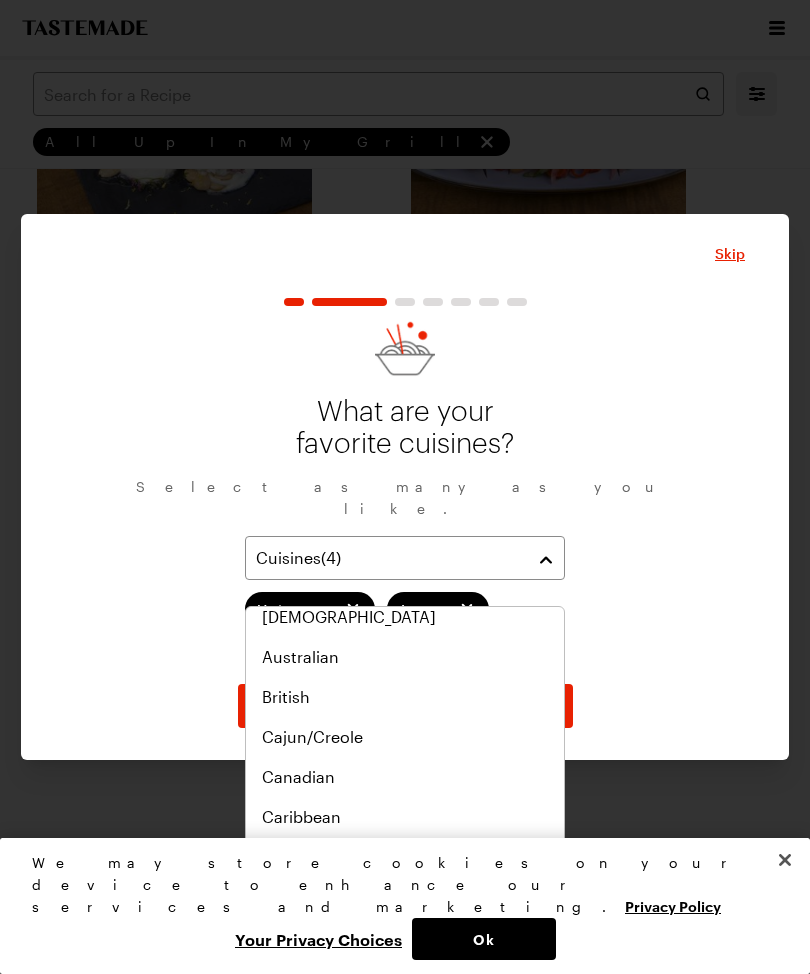 scroll, scrollTop: 207, scrollLeft: 0, axis: vertical 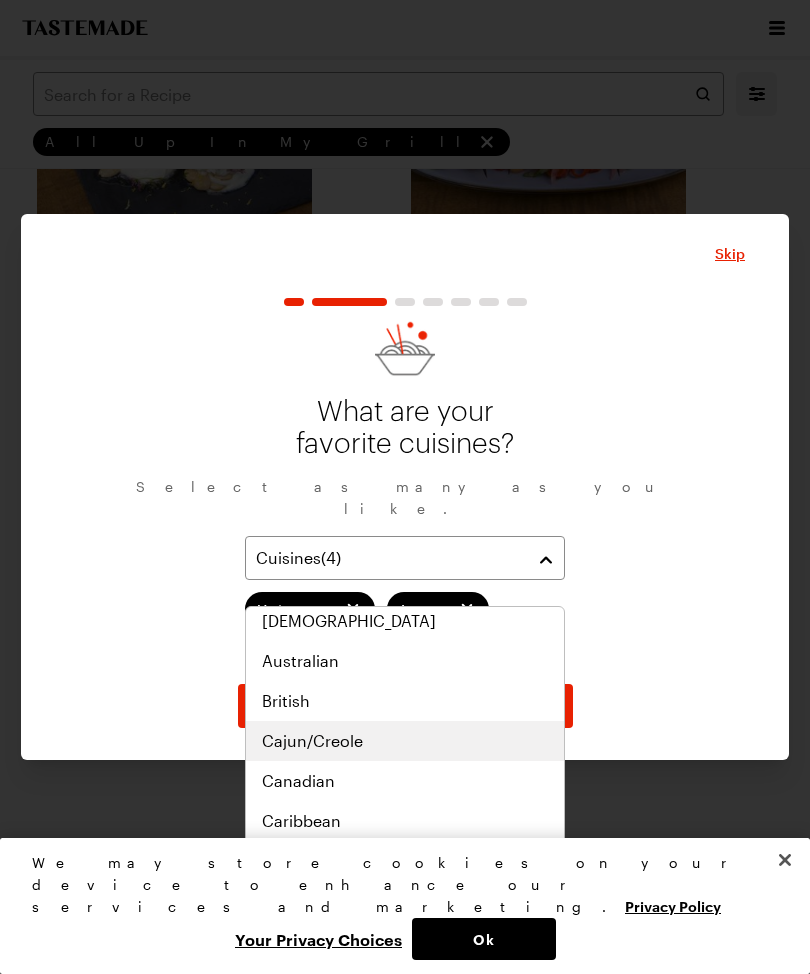 click on "Cajun/Creole" at bounding box center [405, 741] 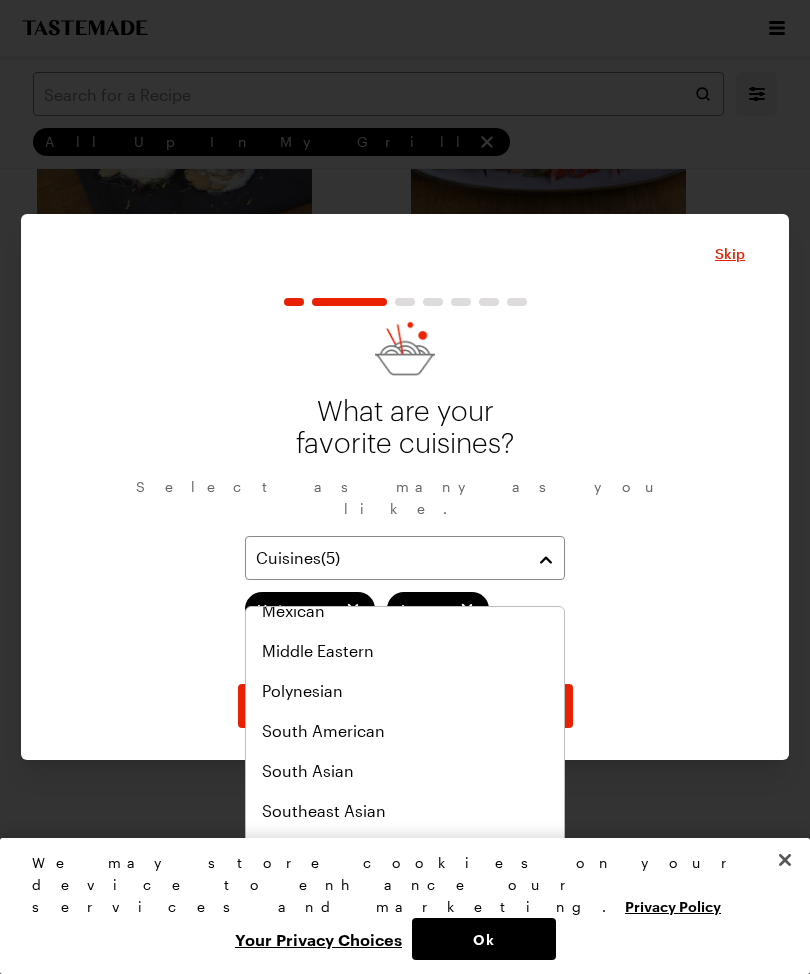 scroll, scrollTop: 965, scrollLeft: 0, axis: vertical 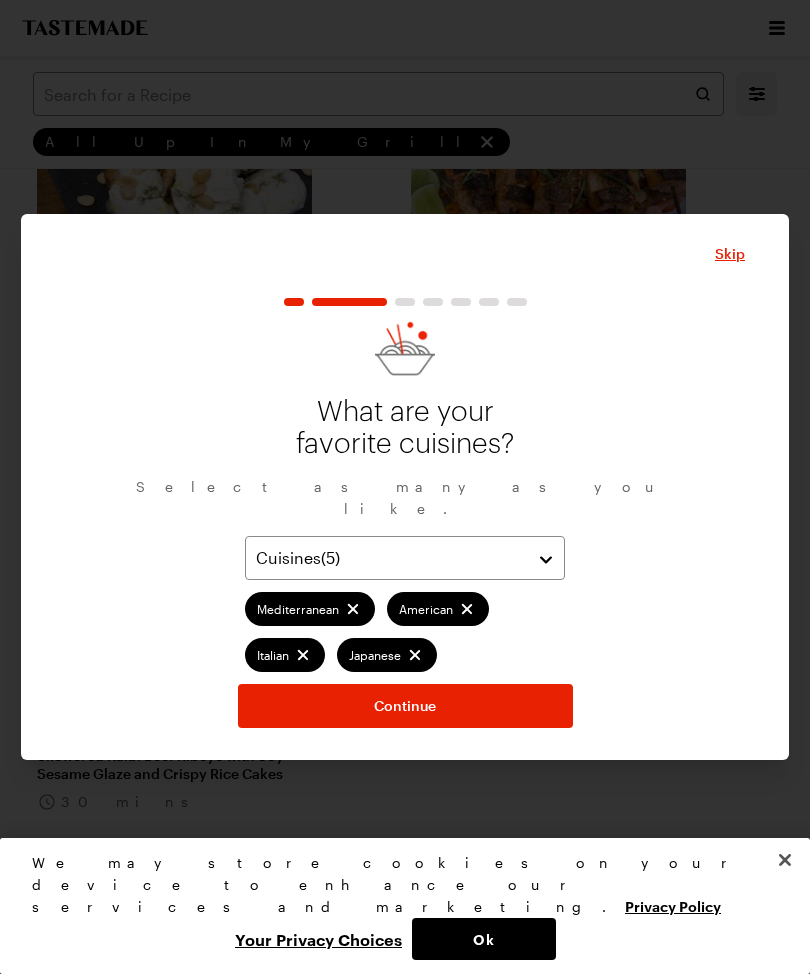 click on "Continue" at bounding box center (405, 706) 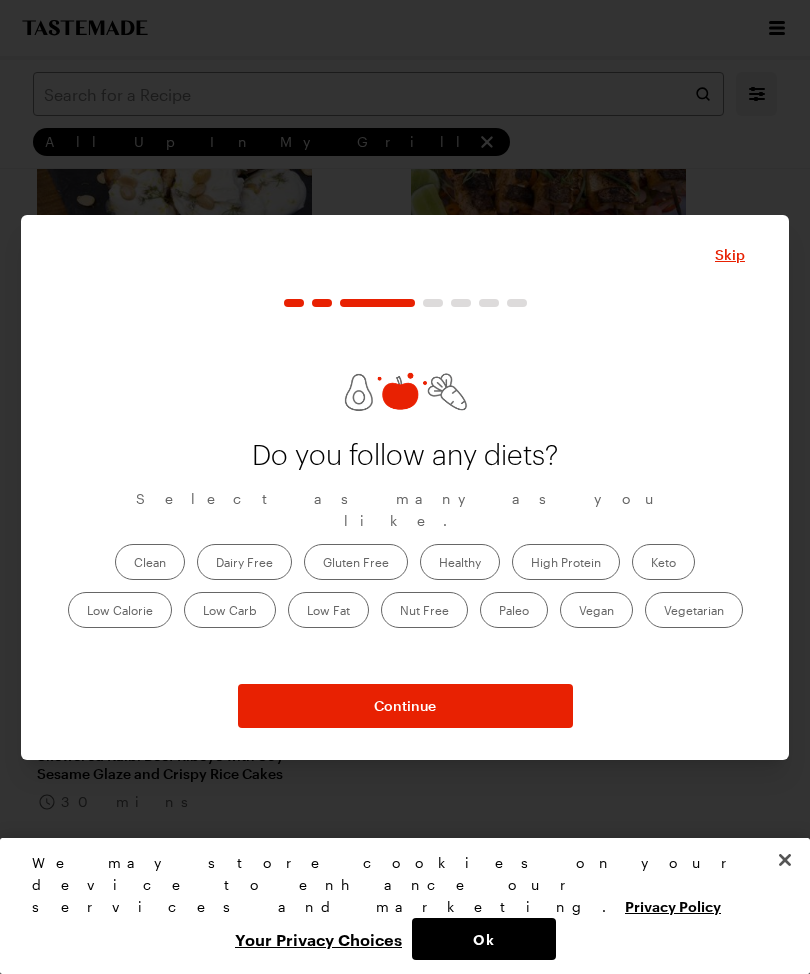 click on "Healthy" at bounding box center (460, 562) 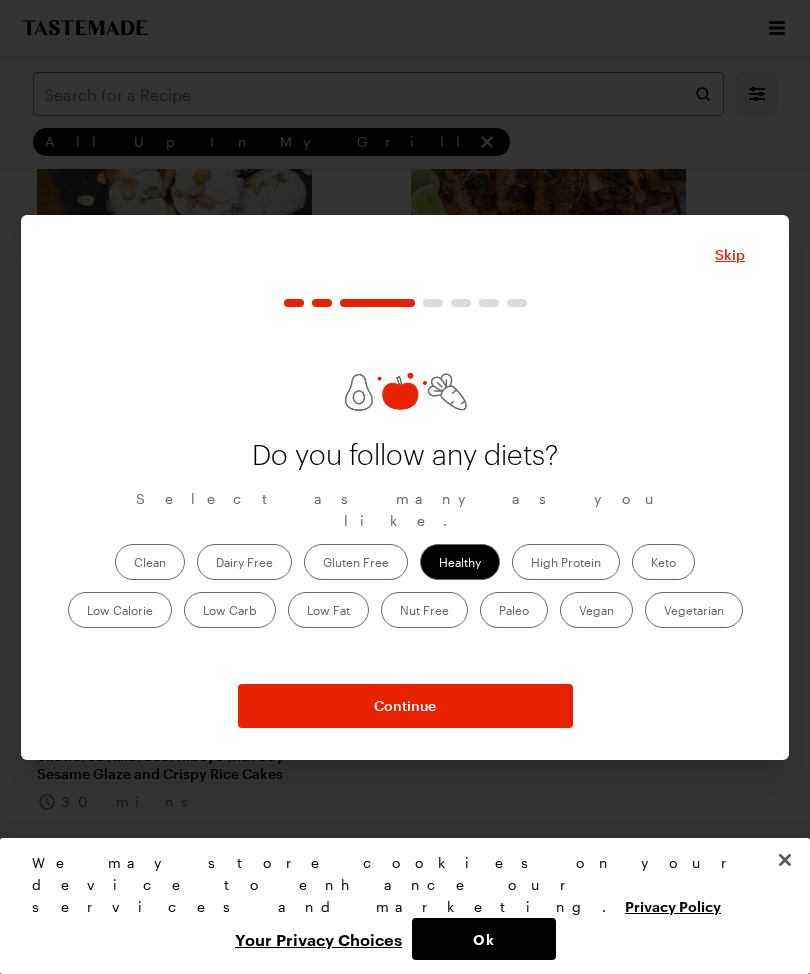click on "High Protein" at bounding box center [566, 562] 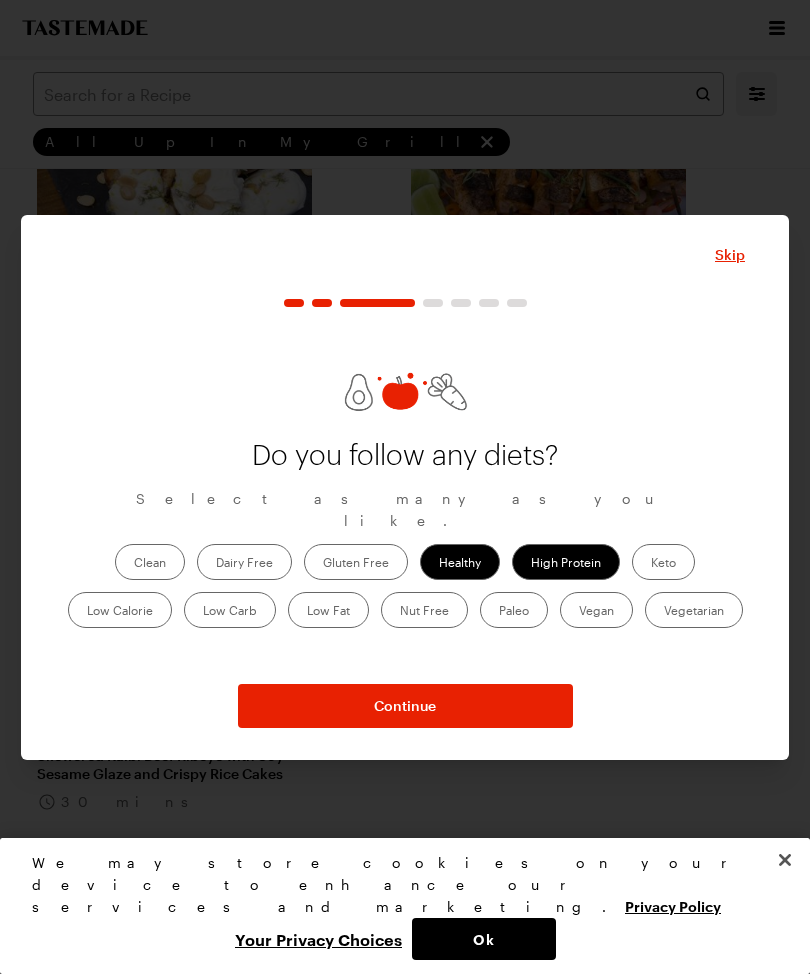 click on "Do you follow any diets? Select as many as you like. Clean Dairy Free Gluten Free Healthy High Protein Keto Low Calorie Low Carb Low Fat Nut Free Paleo Vegan Vegetarian Continue" at bounding box center [405, 513] 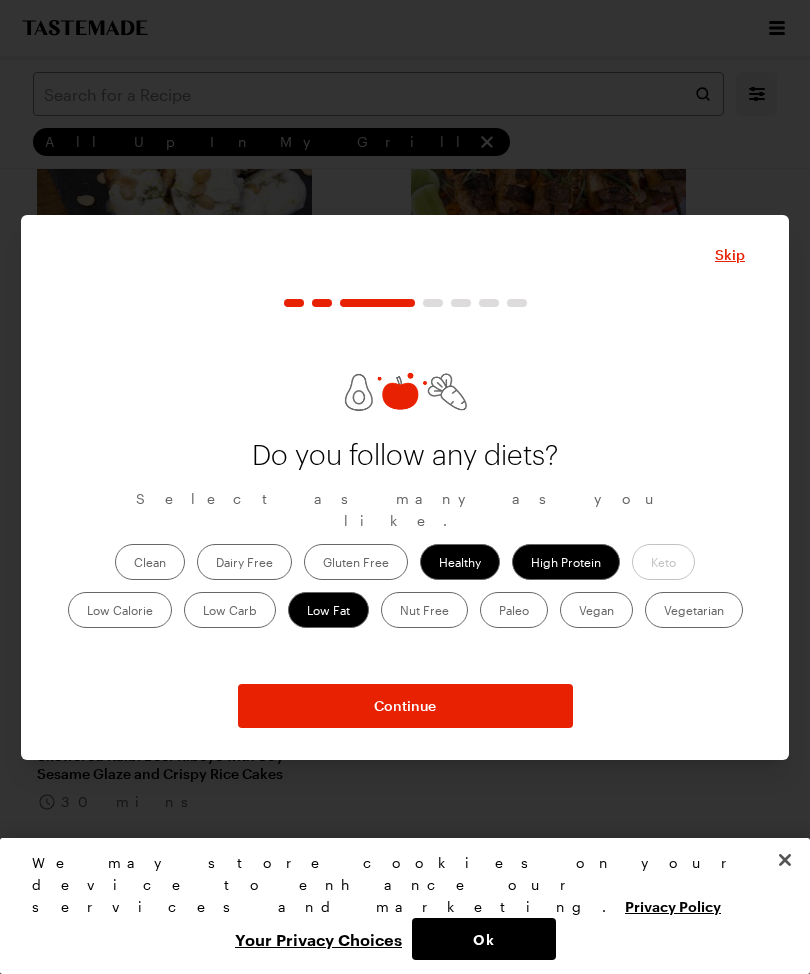 click on "Low Carb" at bounding box center (230, 610) 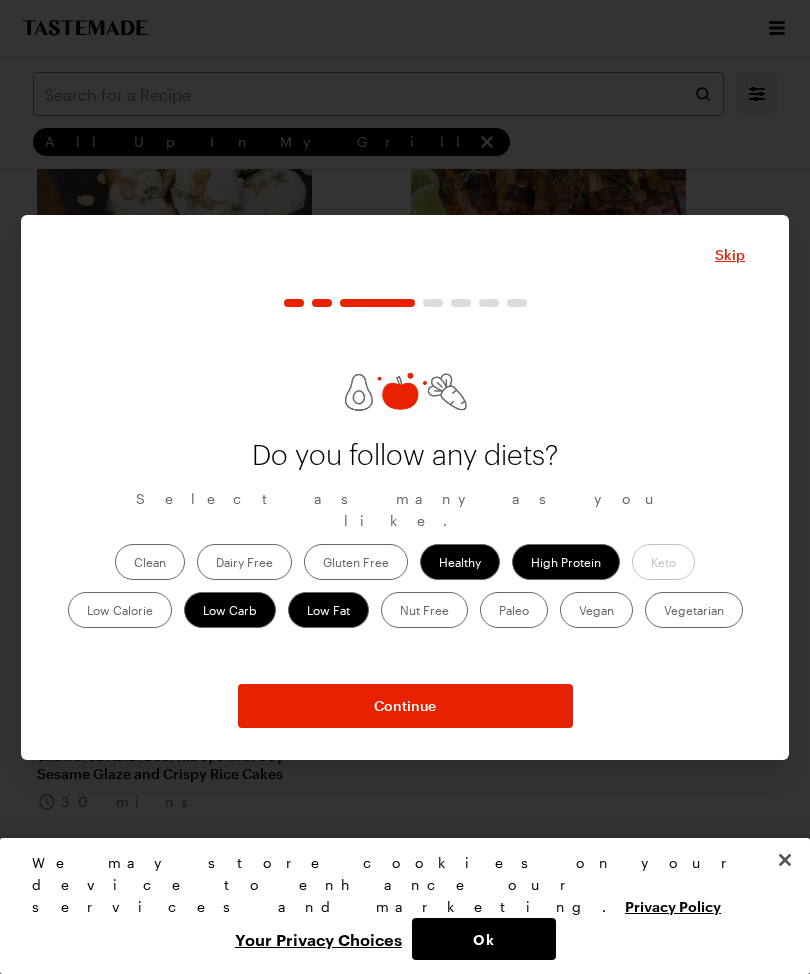 click on "Skip Do you follow any diets? Select as many as you like. Clean Dairy Free Gluten Free Healthy High Protein Keto Low Calorie Low Carb Low Fat Nut Free Paleo Vegan Vegetarian Continue Want to skip the Taste Profile setup? No worries! You can update this   information  in   your profile   at any time Create My Taste Profile Skip" at bounding box center (405, 487) 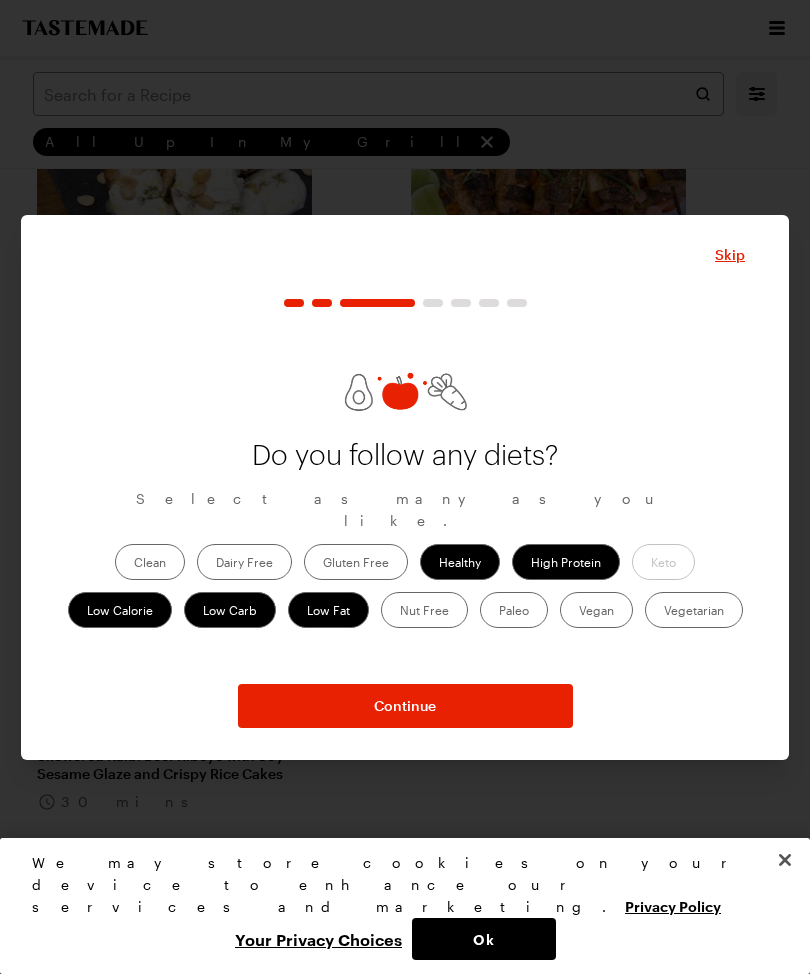 click on "Continue" at bounding box center (405, 706) 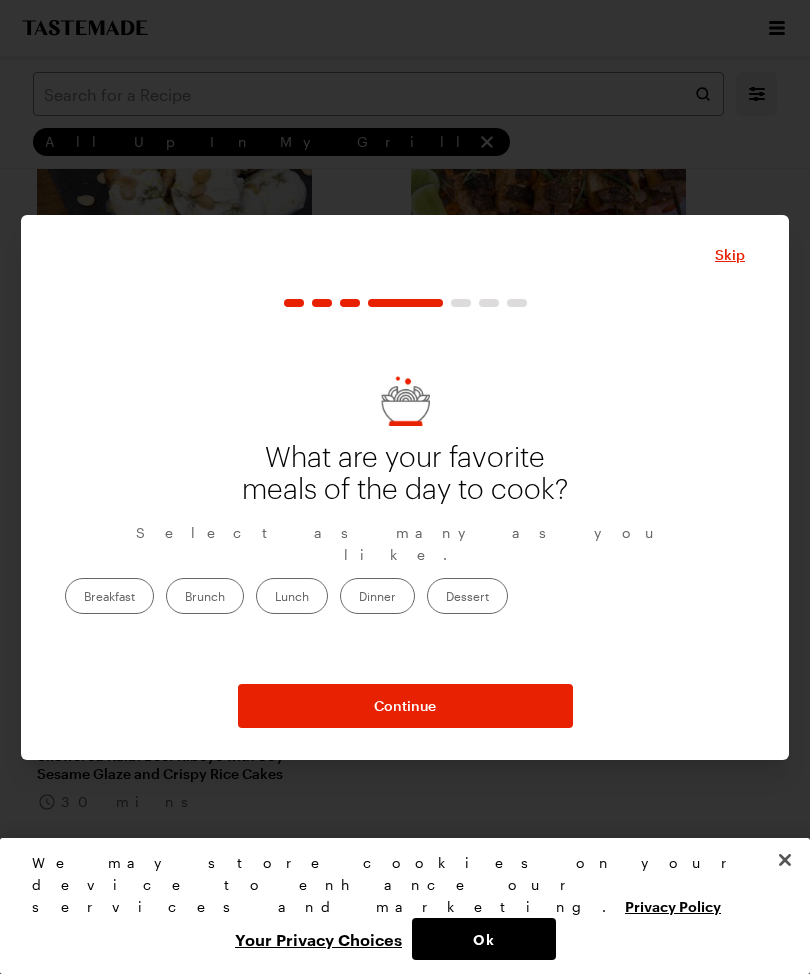 click on "Dinner" at bounding box center [377, 596] 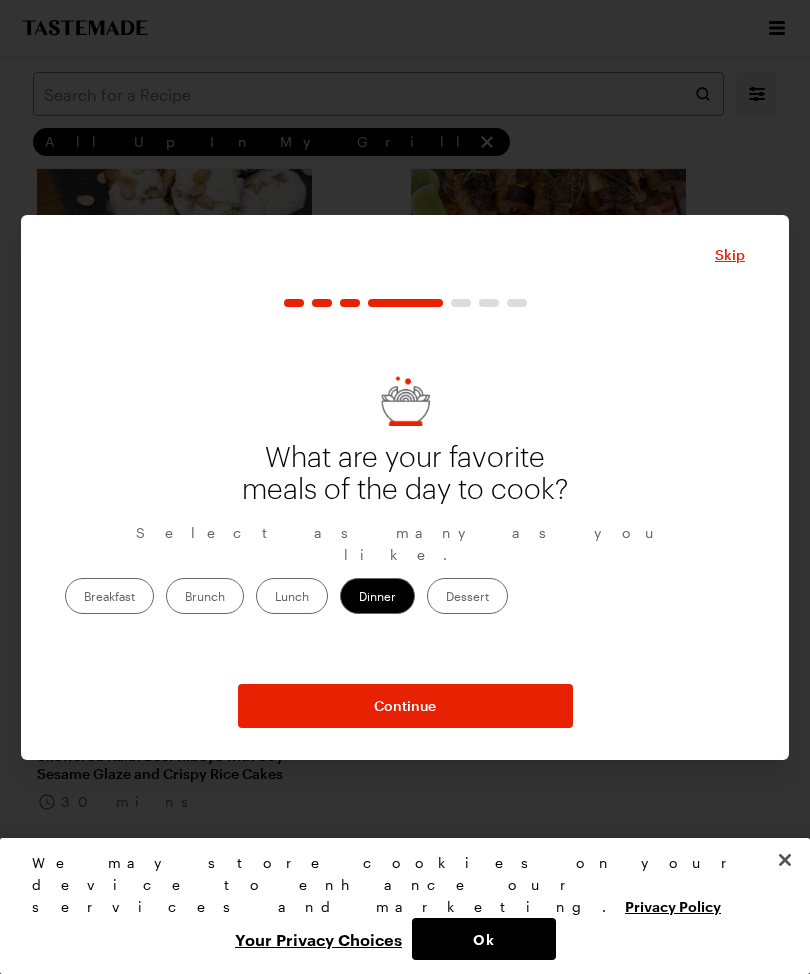 click on "Continue" at bounding box center [405, 706] 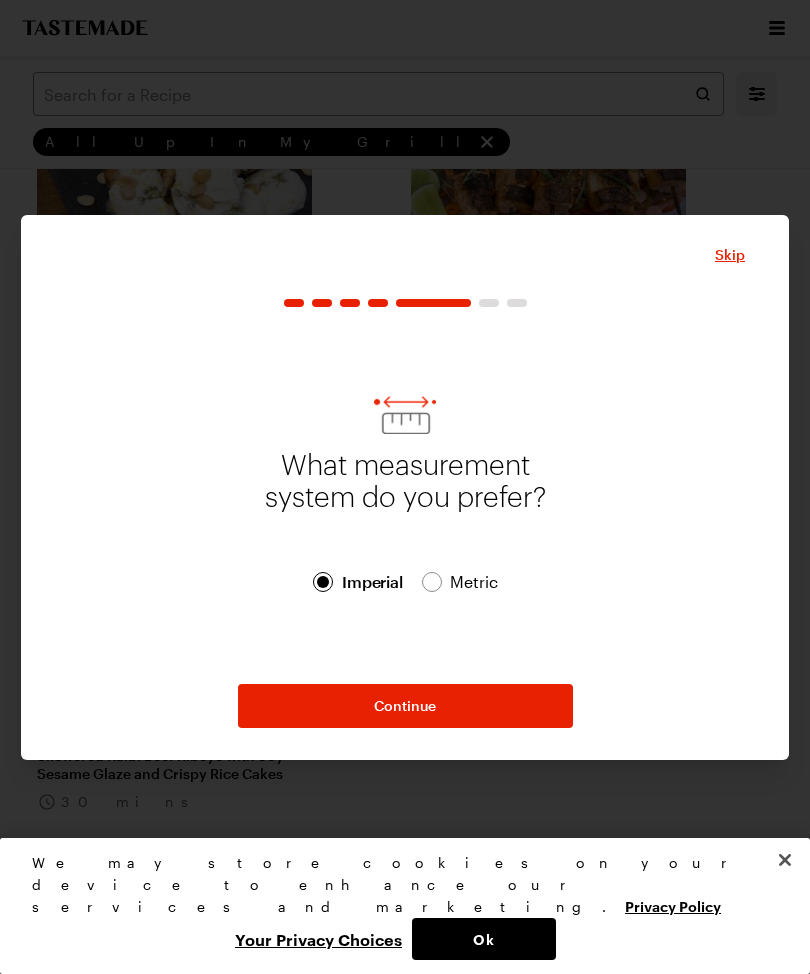click on "Continue" at bounding box center [405, 706] 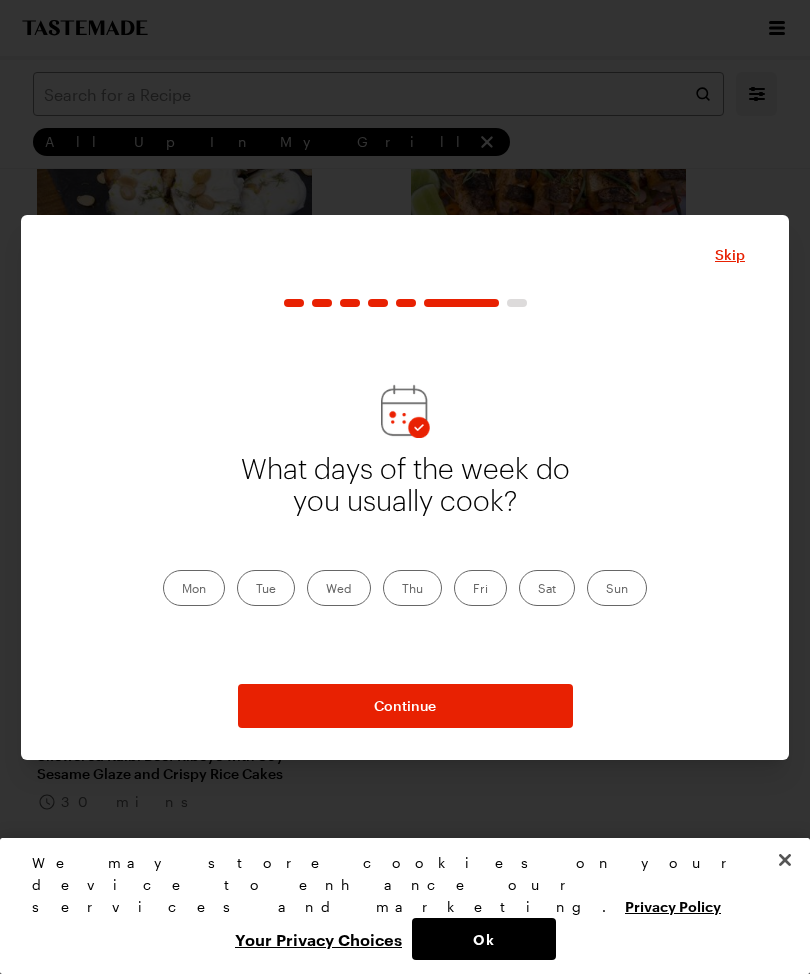 click on "Sun" at bounding box center [617, 588] 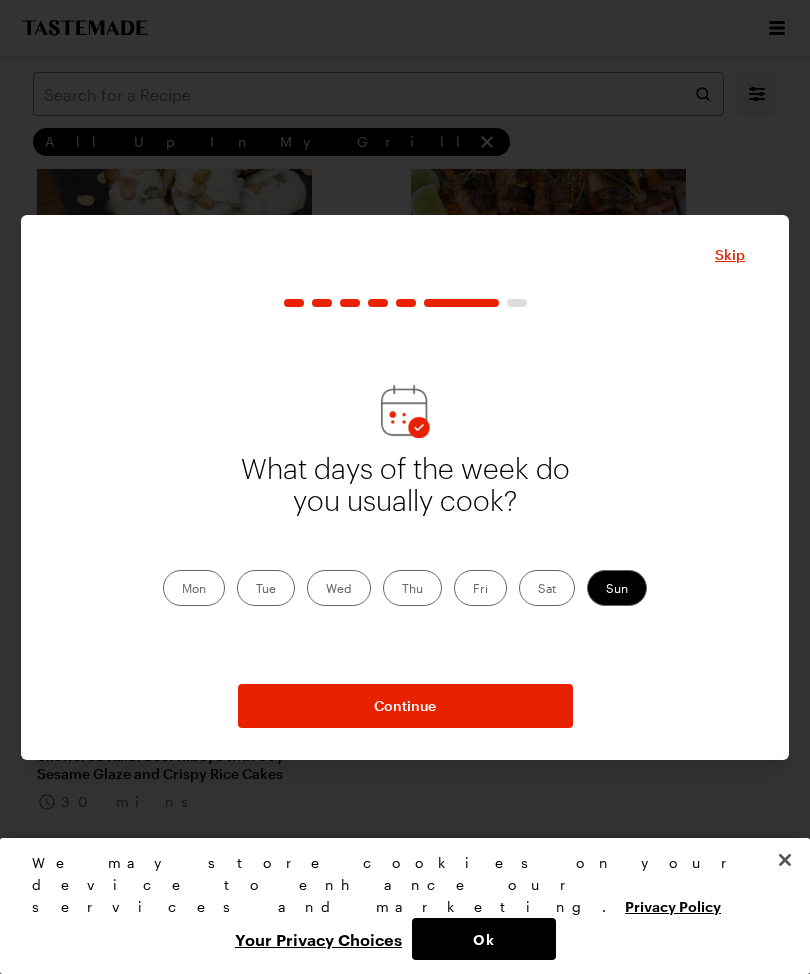 click on "Sat" at bounding box center (547, 588) 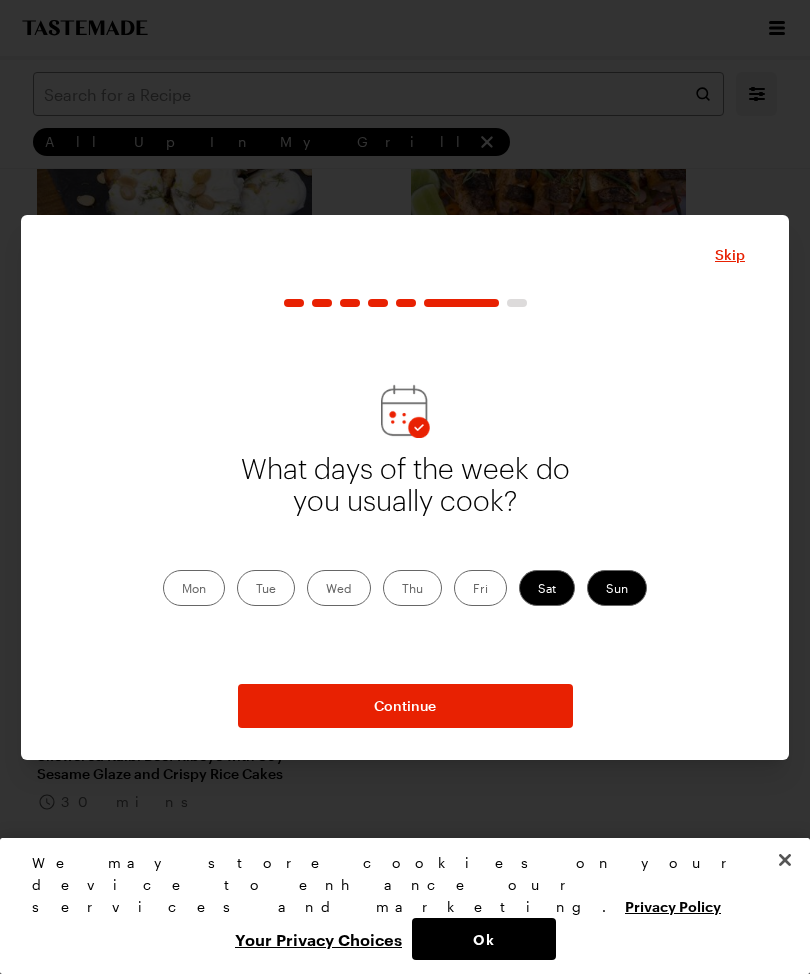 click on "Continue" at bounding box center (405, 706) 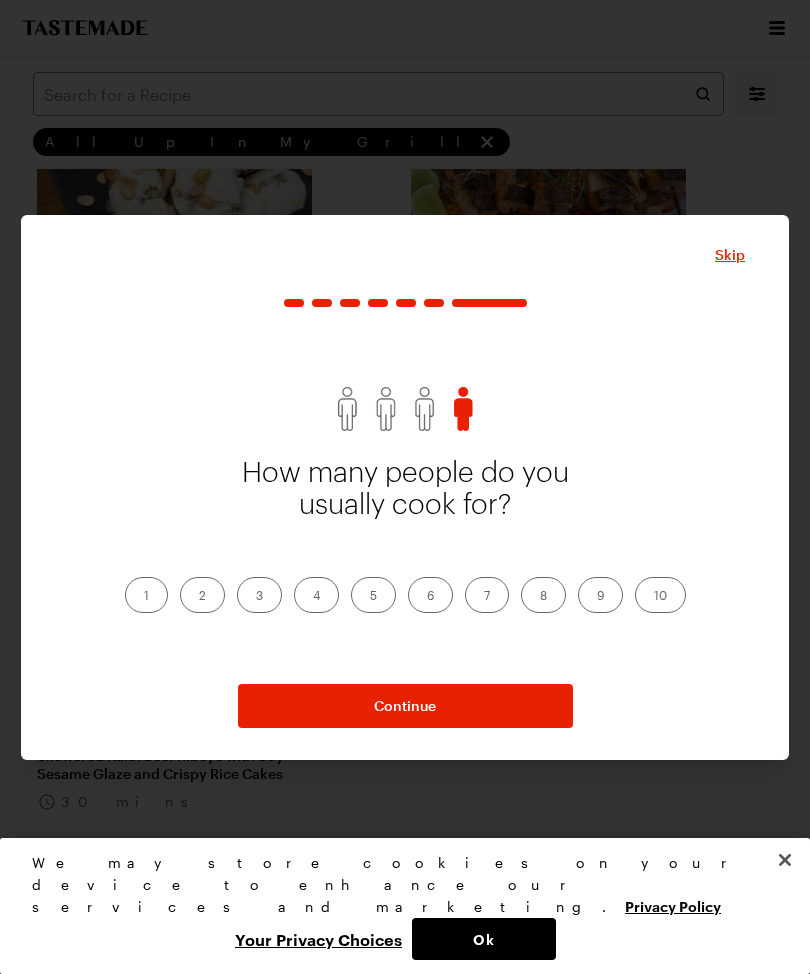 click on "How many people do you usually cook for? 1 2 3 4 5 6 7 8 9 10" at bounding box center (405, 495) 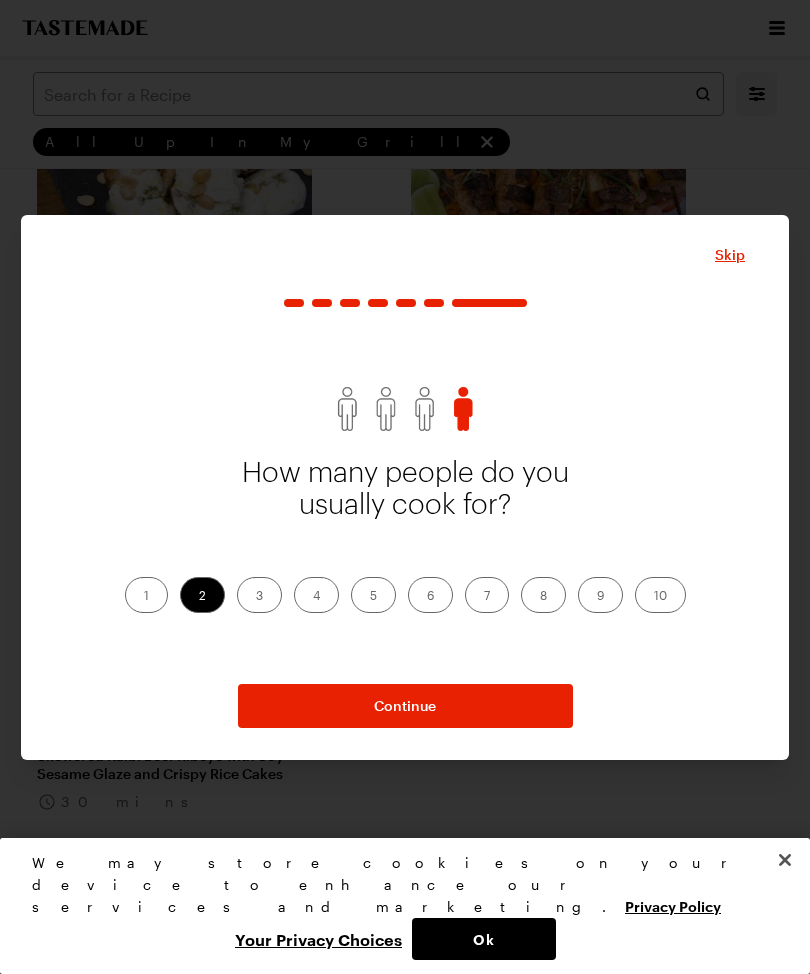 click on "Continue" at bounding box center (405, 706) 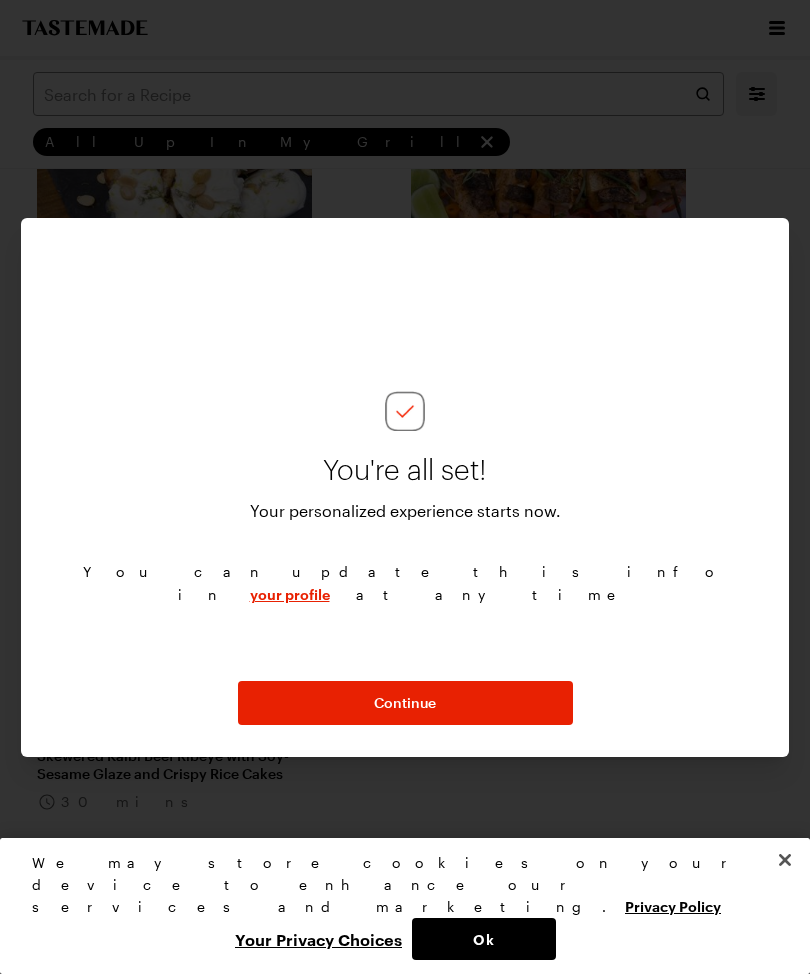 click on "Continue" at bounding box center (405, 703) 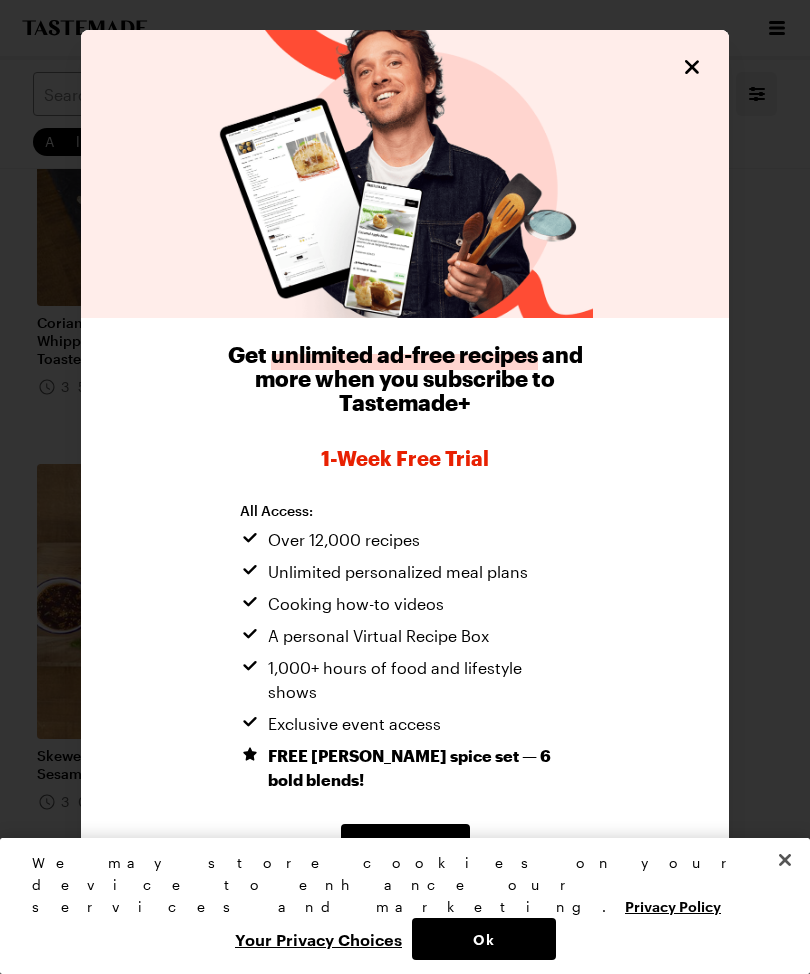 click at bounding box center (785, 860) 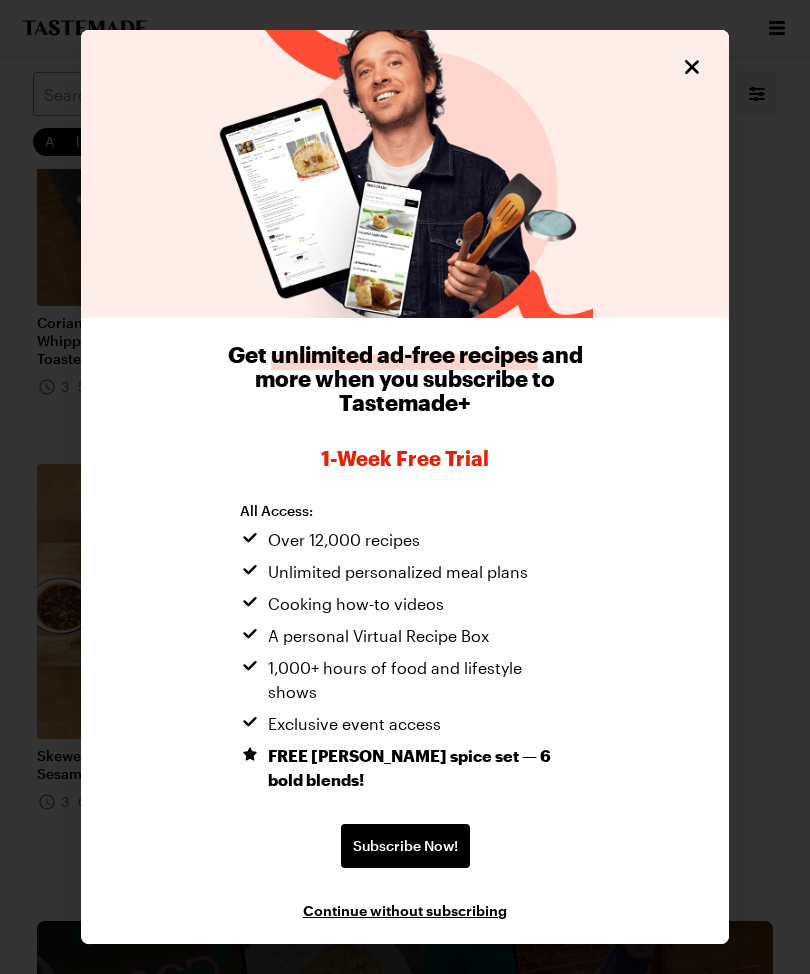 click 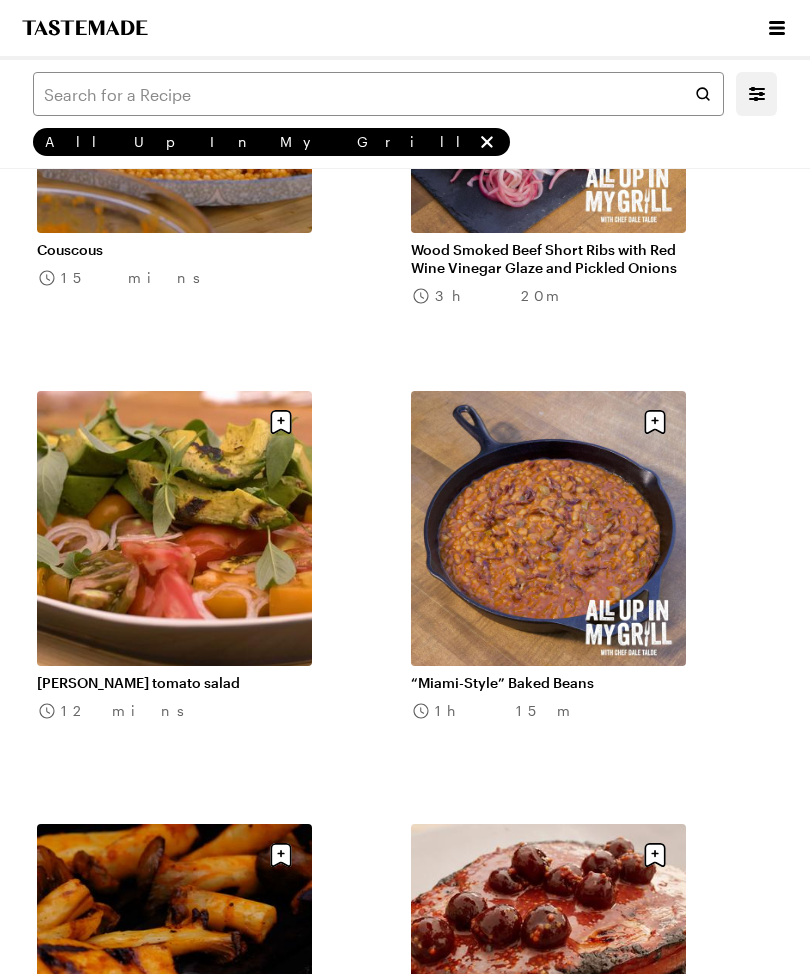 scroll, scrollTop: 31959, scrollLeft: 0, axis: vertical 